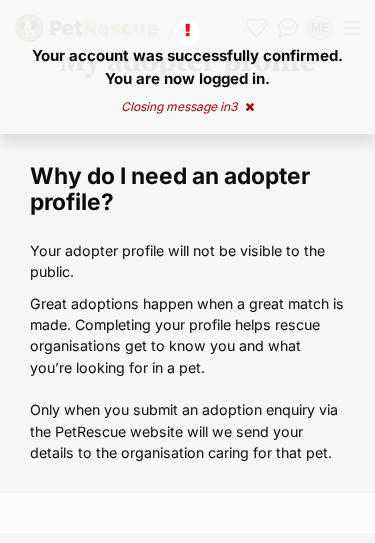 scroll, scrollTop: 125, scrollLeft: 0, axis: vertical 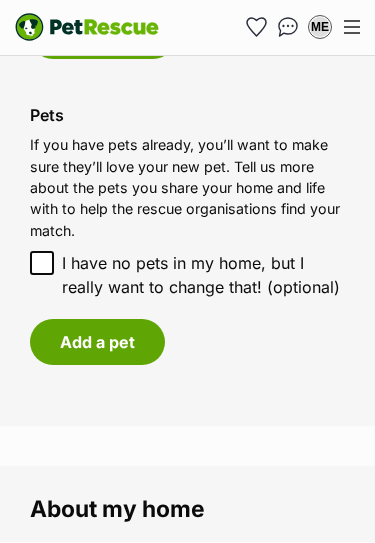 click on "I have no pets in my home, but I really want to change that! (optional)" at bounding box center [42, 264] 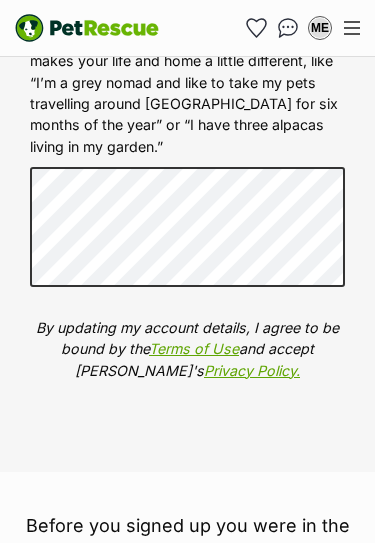 scroll, scrollTop: 0, scrollLeft: 0, axis: both 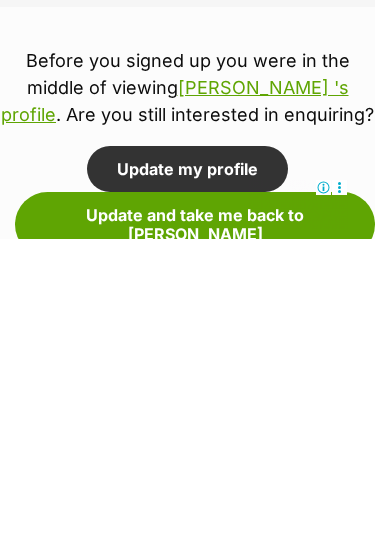 click on "Update my profile
Update and take me back to Wilson" at bounding box center [187, 505] 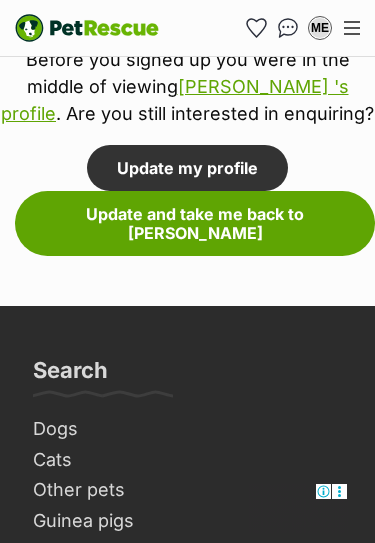 click on "Update and take me back to Wilson" at bounding box center [195, 223] 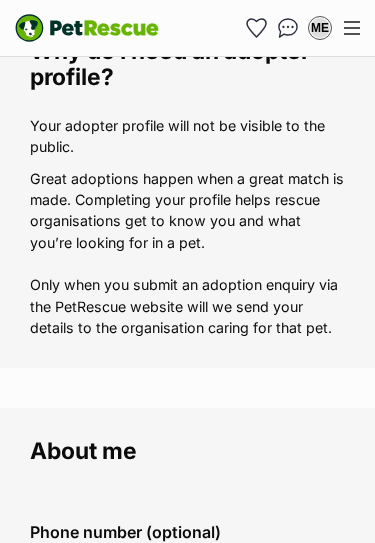 scroll, scrollTop: 0, scrollLeft: 0, axis: both 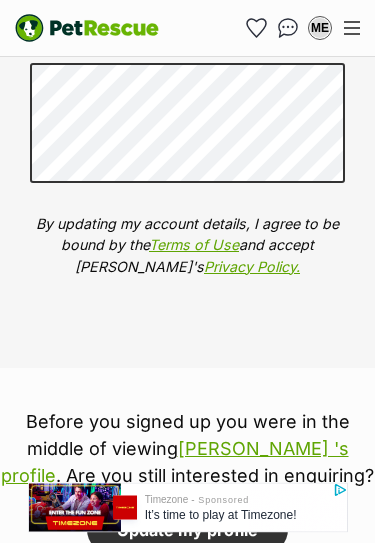 click on "By updating my account details, I agree to be bound by the  Terms of Use  and accept PetRescue's  Privacy Policy." at bounding box center (187, 246) 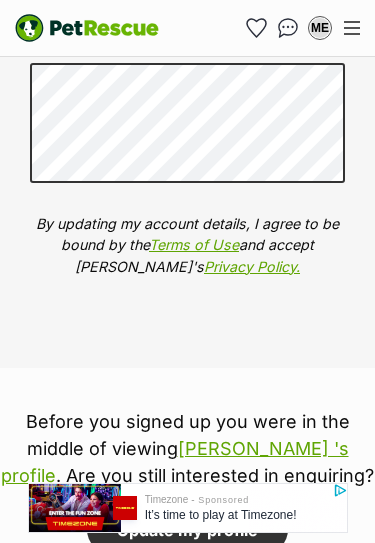 click on "Privacy Policy." at bounding box center [252, 266] 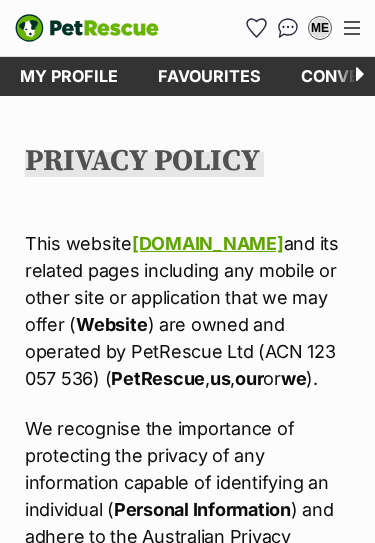 scroll, scrollTop: 115, scrollLeft: 0, axis: vertical 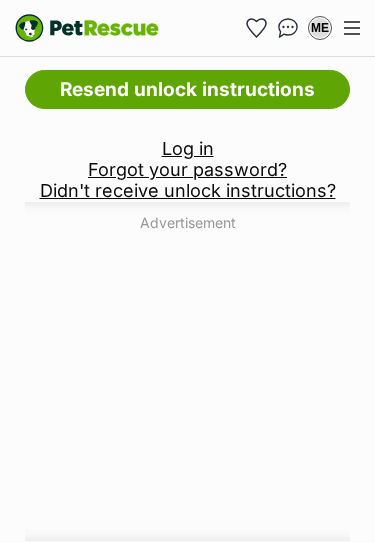 click on "Forgot your password?" at bounding box center [187, 169] 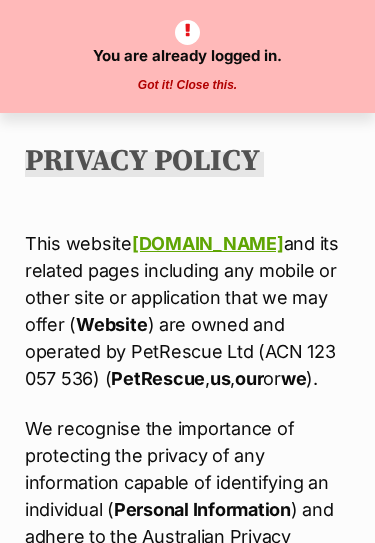 scroll, scrollTop: 143, scrollLeft: 0, axis: vertical 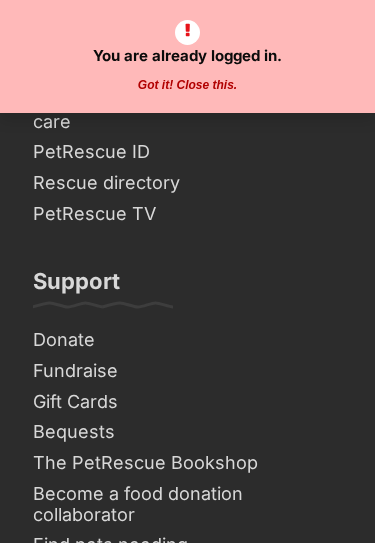 click on "You are already logged in.
Got it! Close this." at bounding box center (187, 56) 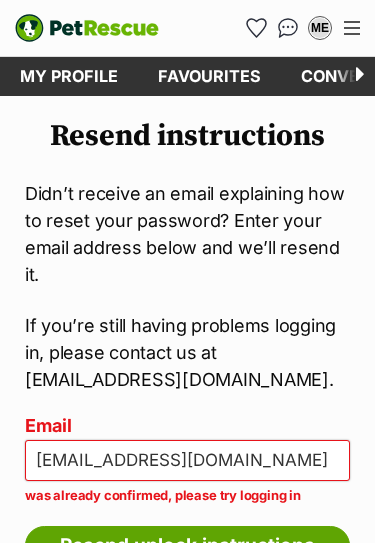 scroll, scrollTop: 0, scrollLeft: 0, axis: both 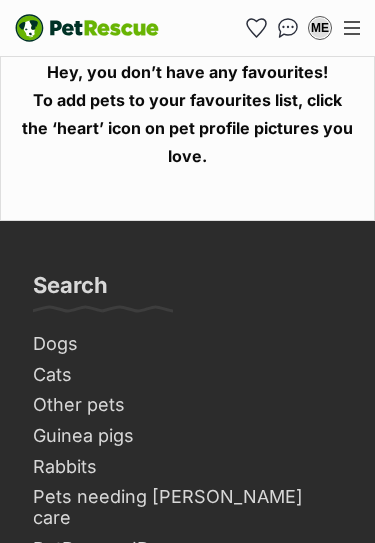 click at bounding box center (352, 28) 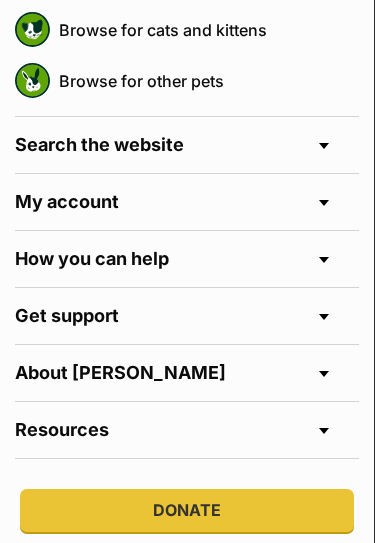 scroll, scrollTop: 324, scrollLeft: 0, axis: vertical 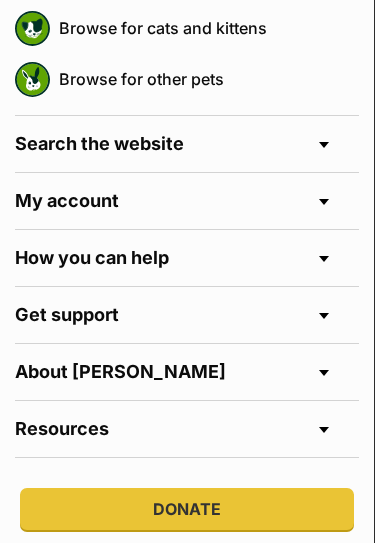 click on "My account" at bounding box center [187, 201] 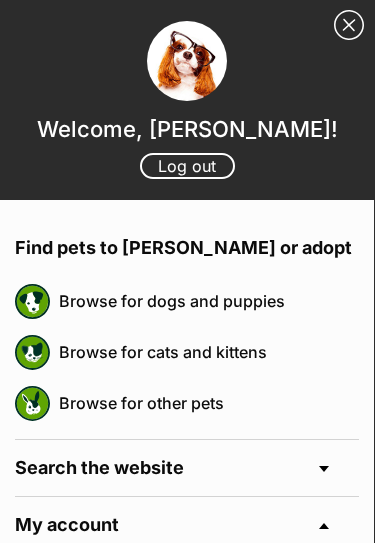 scroll, scrollTop: 0, scrollLeft: 0, axis: both 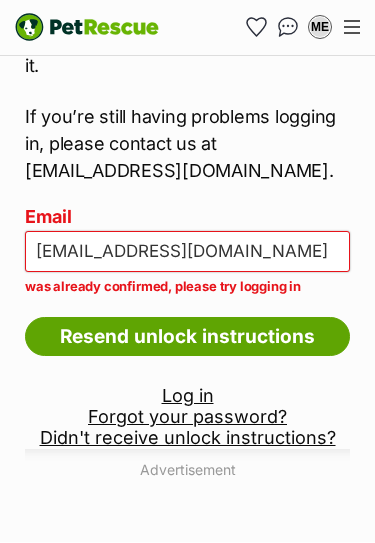 click on "[EMAIL_ADDRESS][DOMAIN_NAME]" at bounding box center [187, 253] 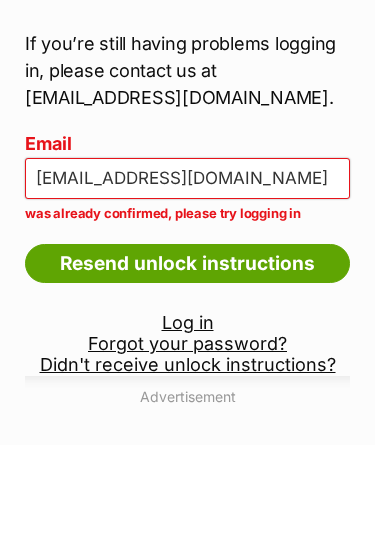 scroll, scrollTop: 182, scrollLeft: 0, axis: vertical 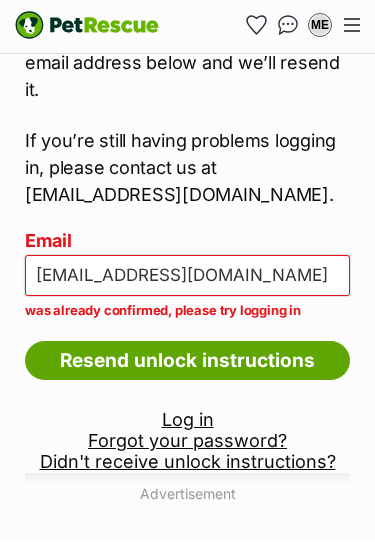 click on "ME" at bounding box center [320, 28] 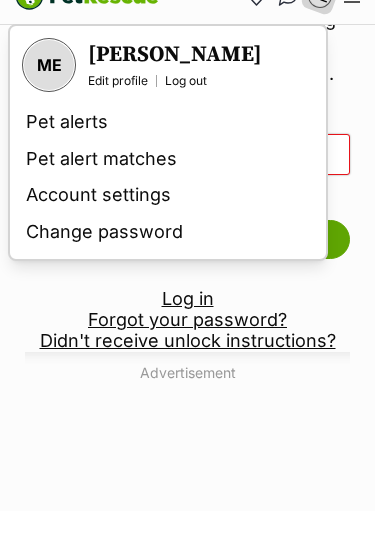 scroll, scrollTop: 302, scrollLeft: 0, axis: vertical 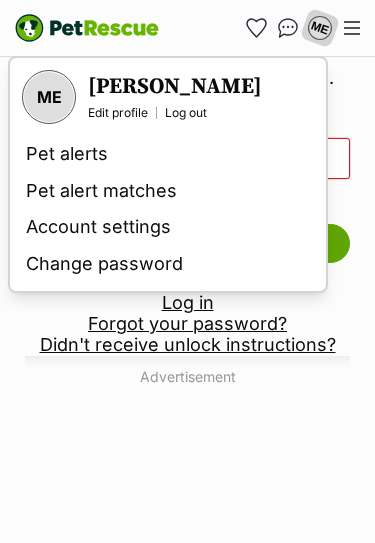 click on "Account settings" at bounding box center [168, 227] 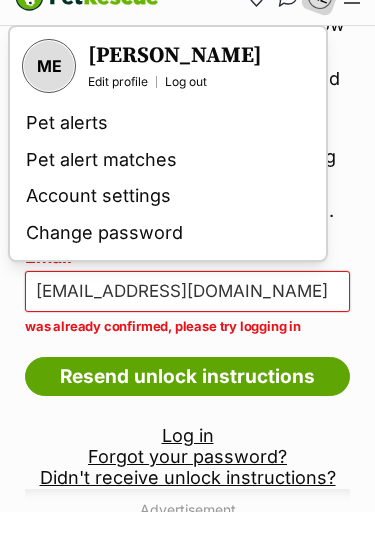 scroll, scrollTop: 169, scrollLeft: 0, axis: vertical 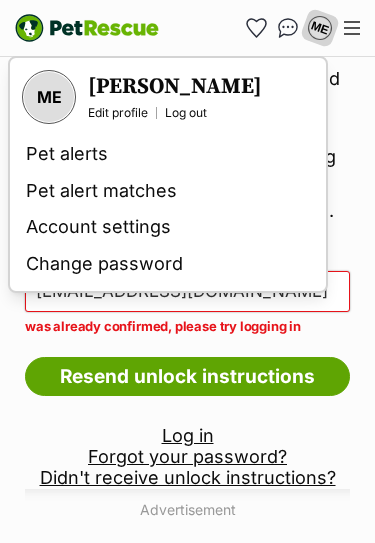 click on "Account settings" at bounding box center [168, 227] 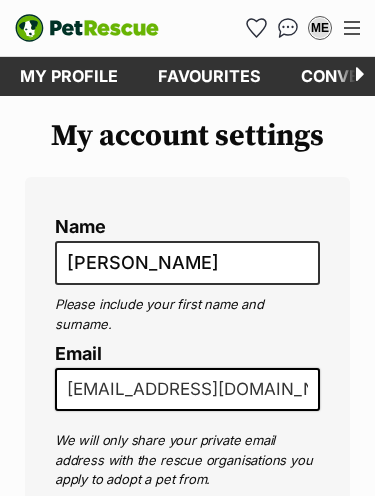 scroll, scrollTop: 0, scrollLeft: 0, axis: both 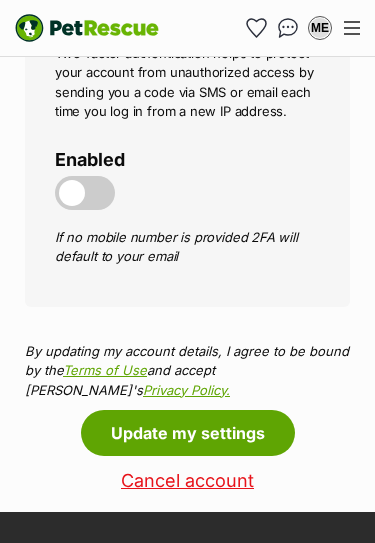 click on "Update my settings" at bounding box center (188, 434) 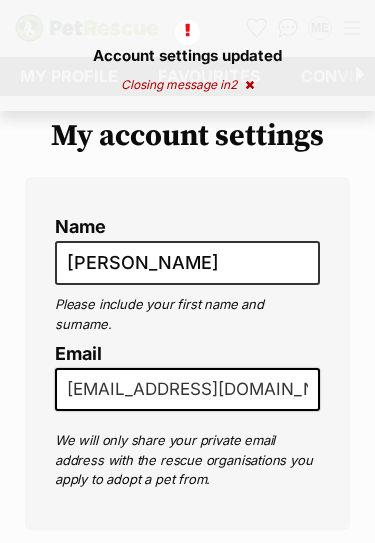 scroll, scrollTop: 56, scrollLeft: 0, axis: vertical 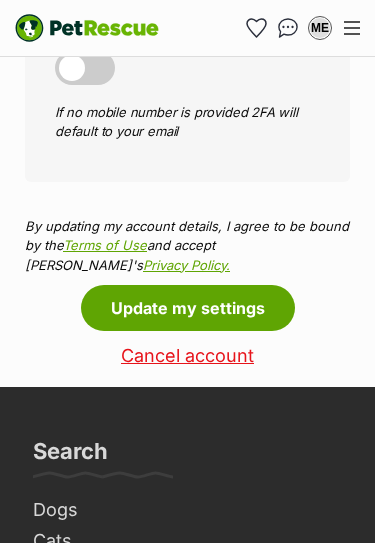click on "Cancel account" at bounding box center [187, 356] 